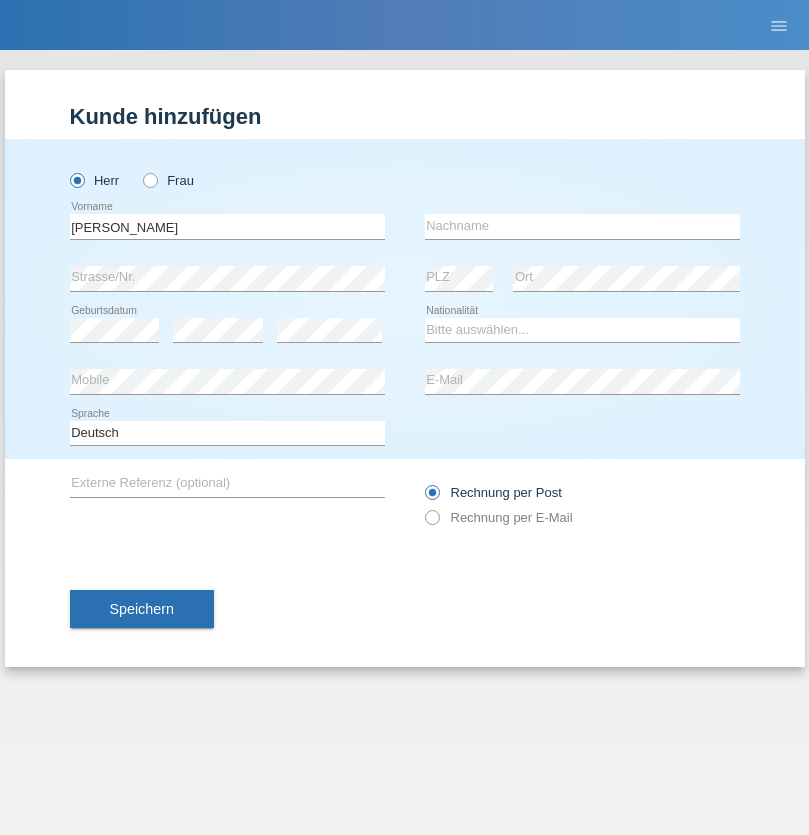 scroll, scrollTop: 0, scrollLeft: 0, axis: both 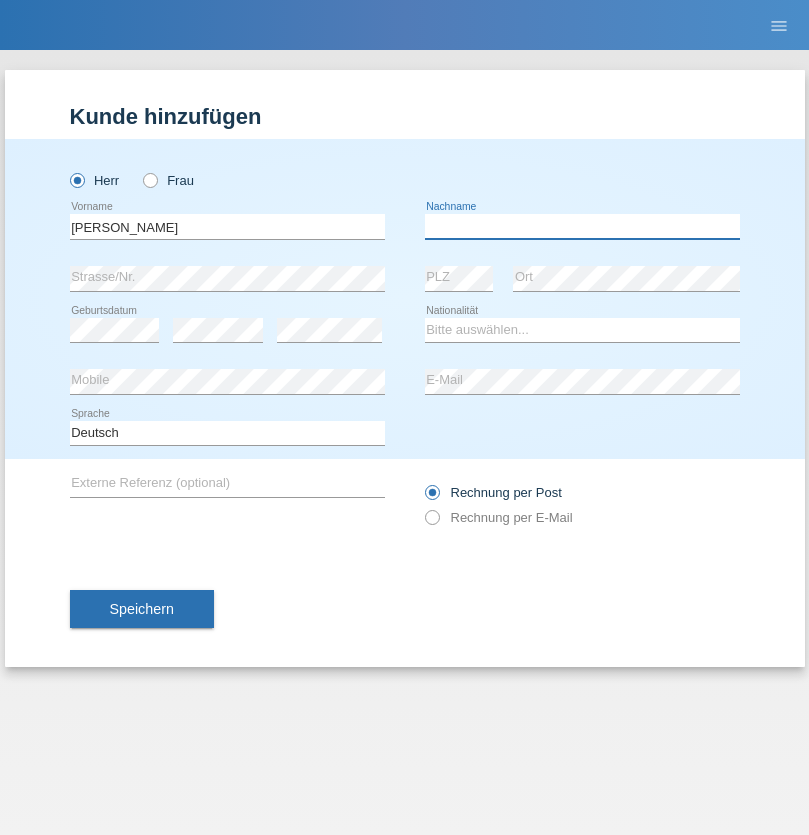 click at bounding box center (582, 226) 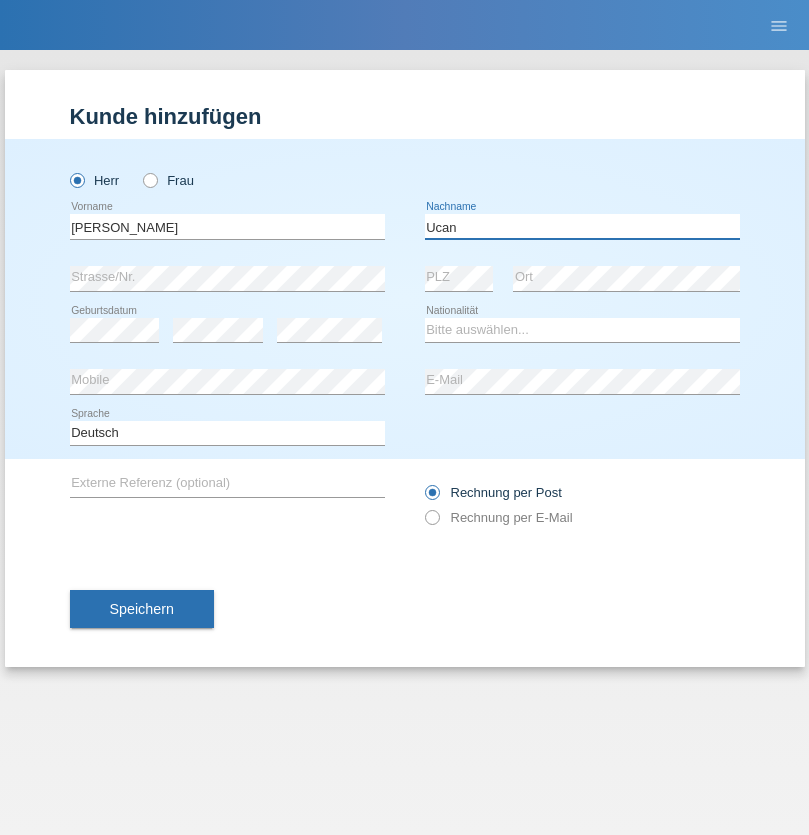 type on "Ucan" 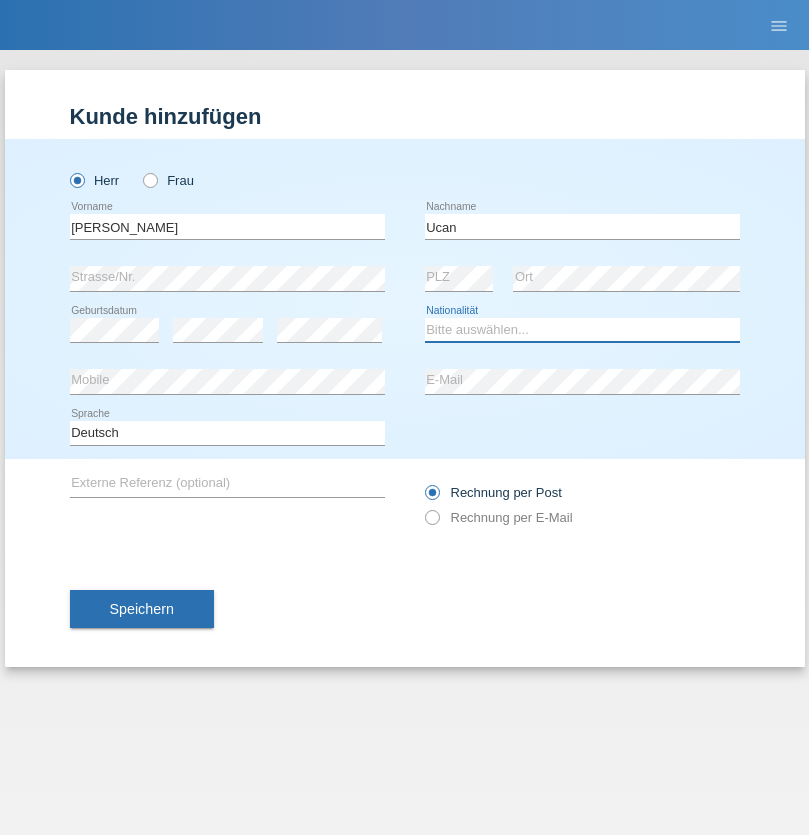select on "TR" 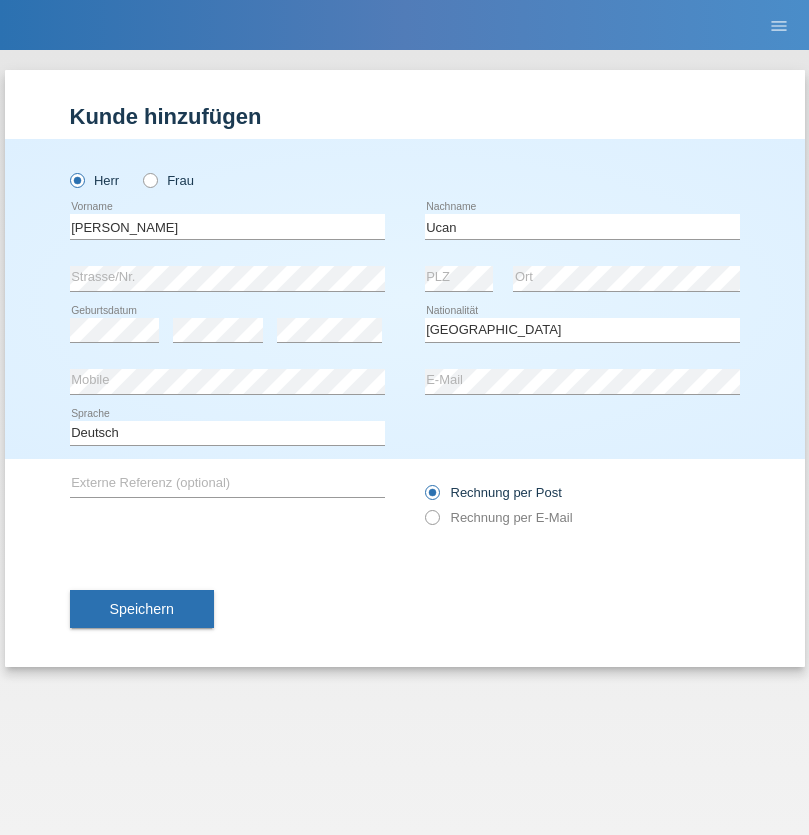 select on "C" 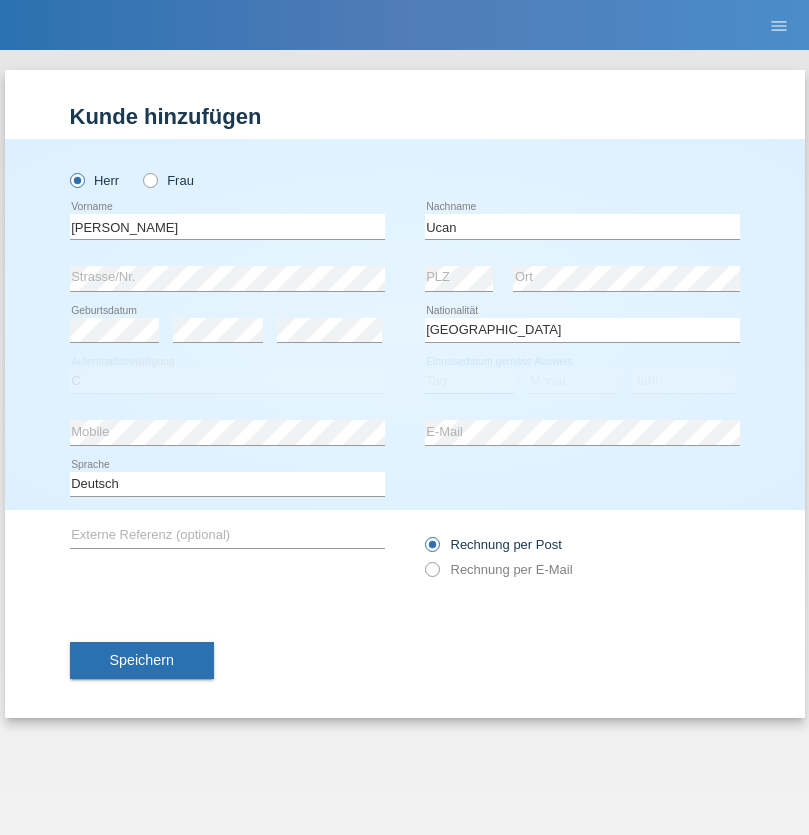 select on "22" 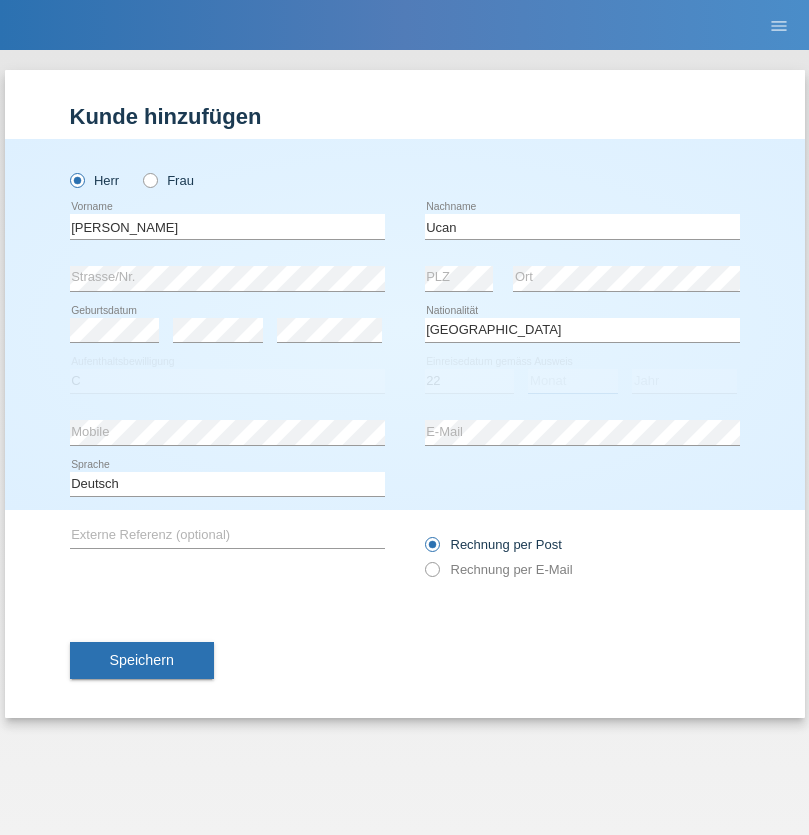select on "11" 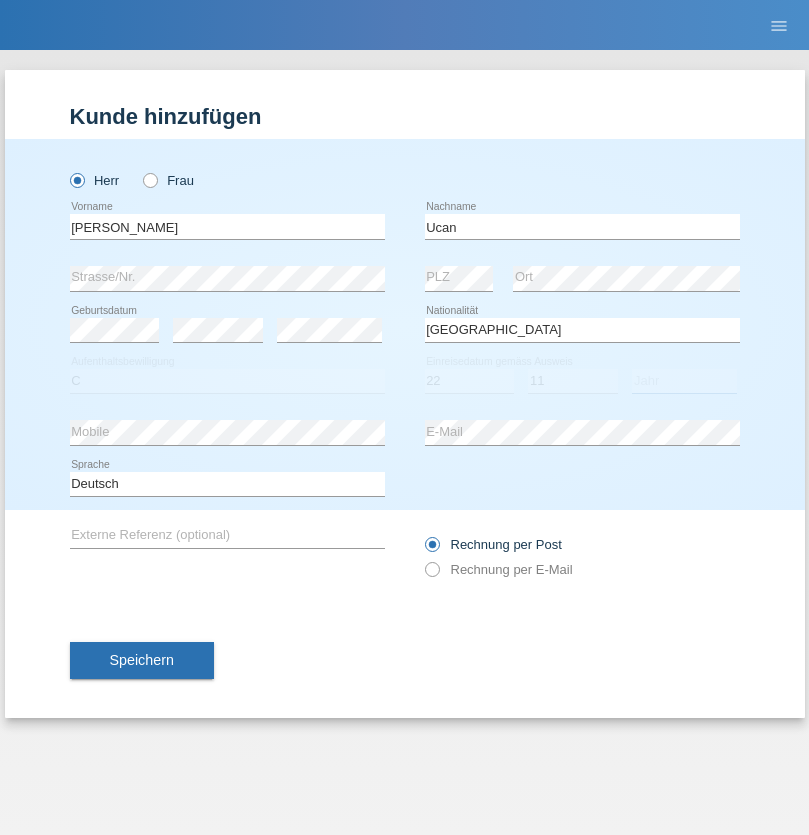 select on "2000" 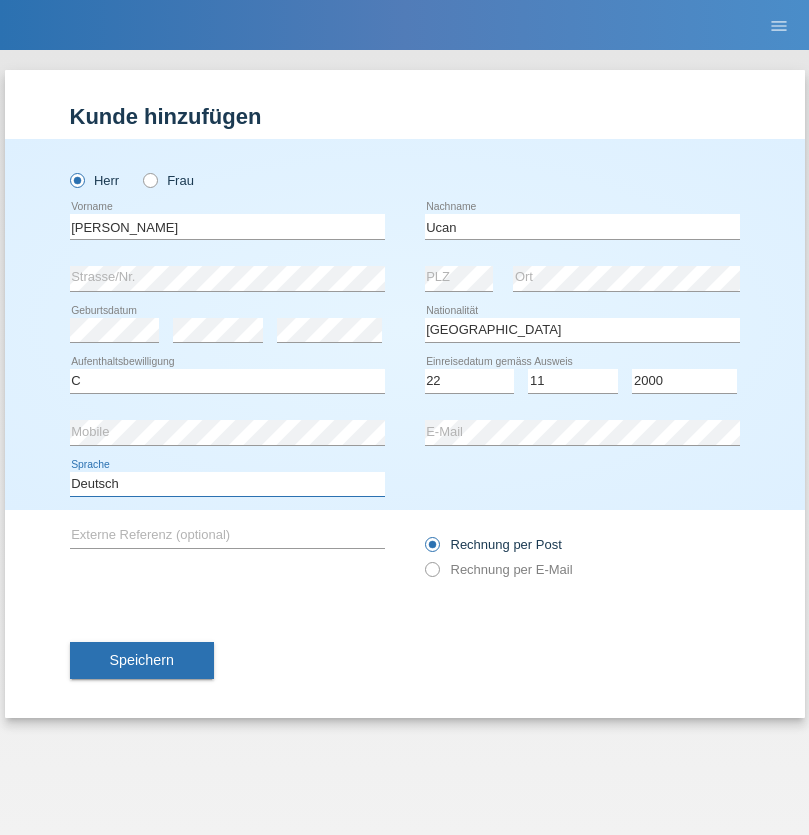 select on "en" 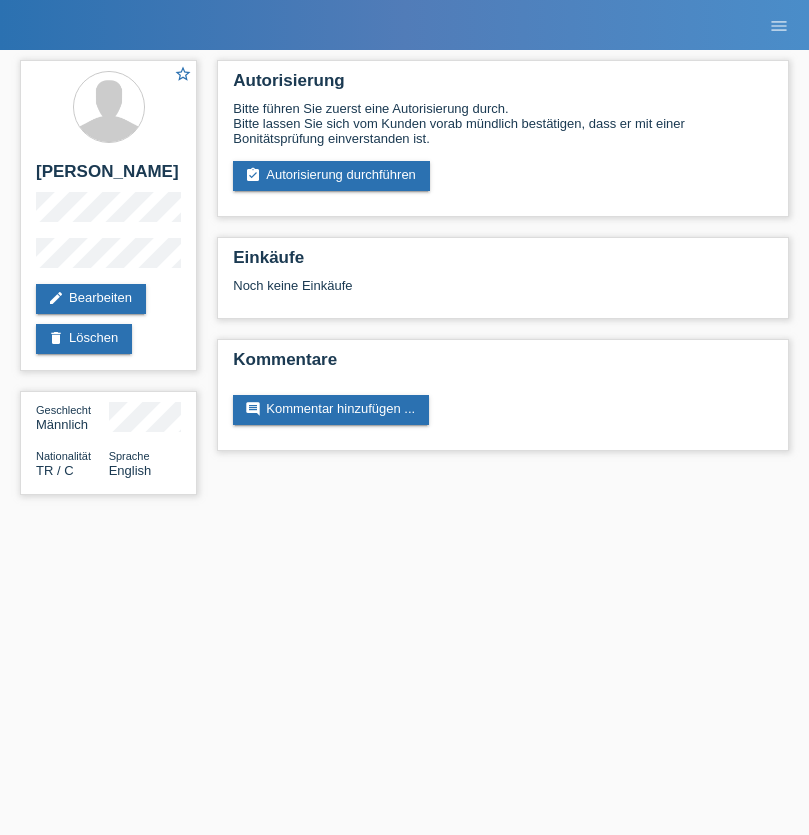 scroll, scrollTop: 0, scrollLeft: 0, axis: both 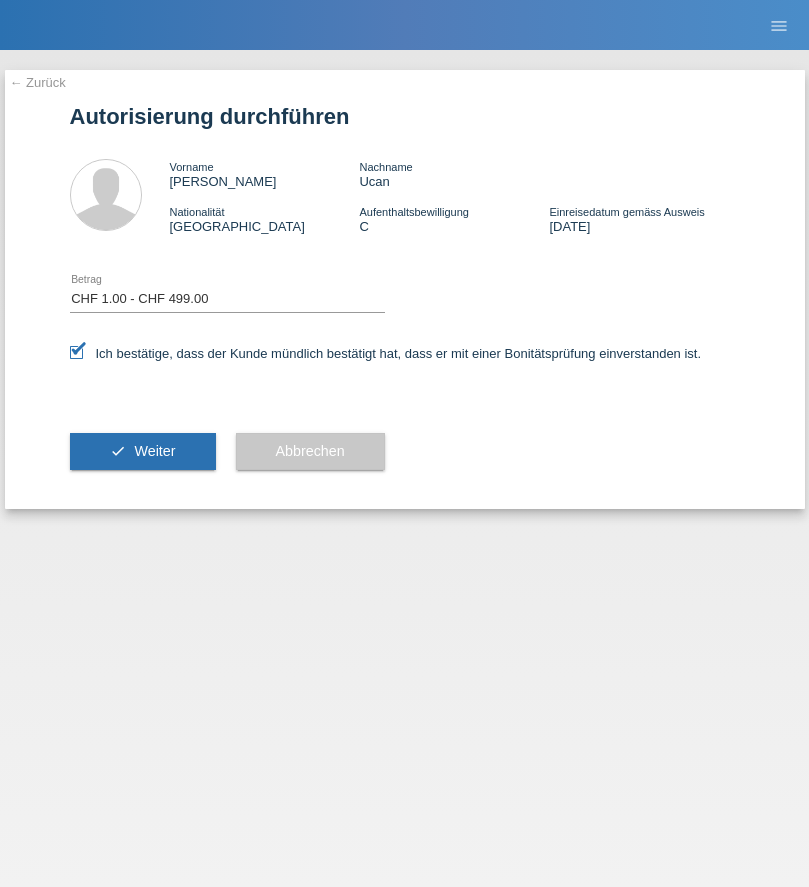 select on "1" 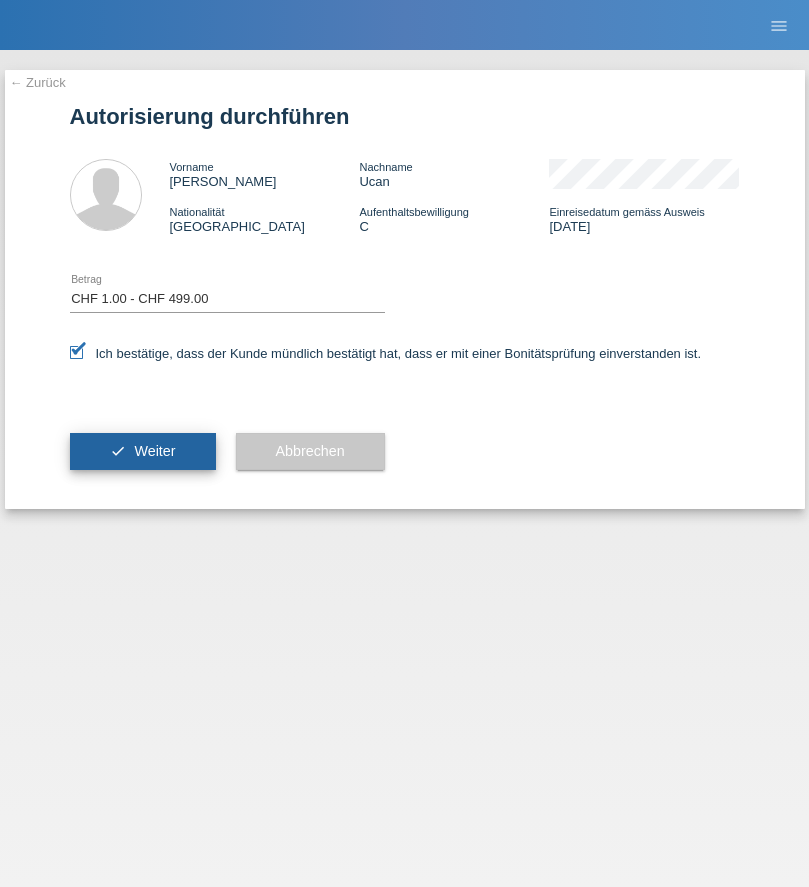 click on "Weiter" at bounding box center (154, 451) 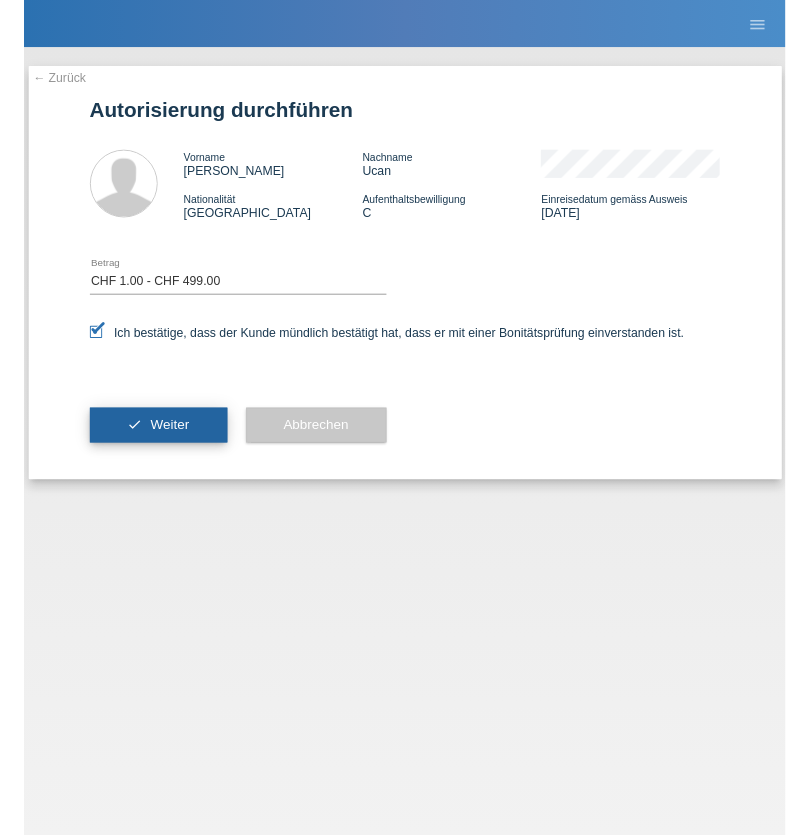scroll, scrollTop: 0, scrollLeft: 0, axis: both 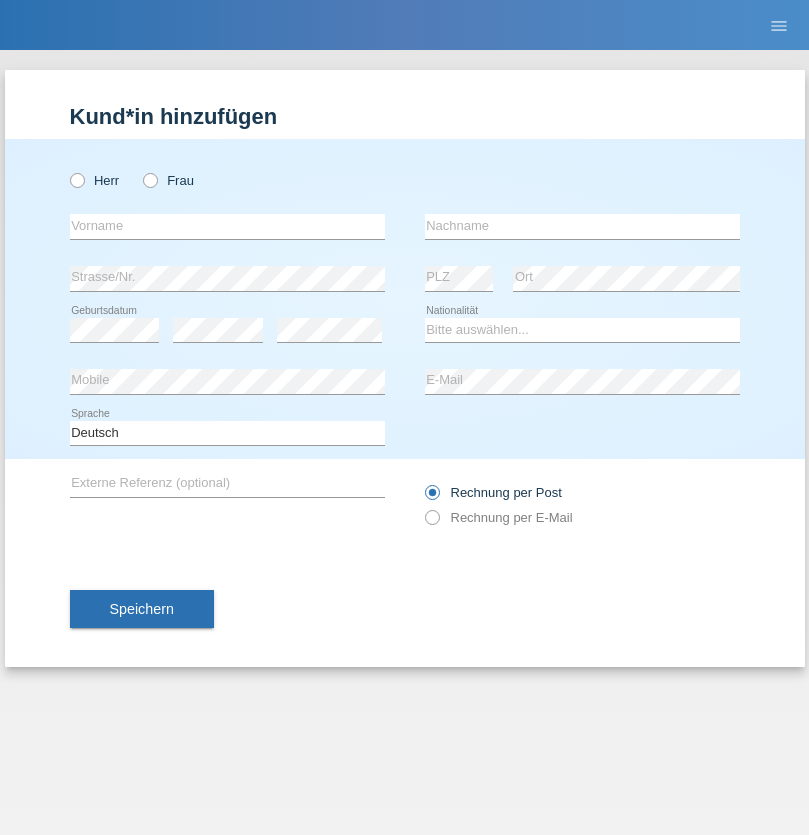 radio on "true" 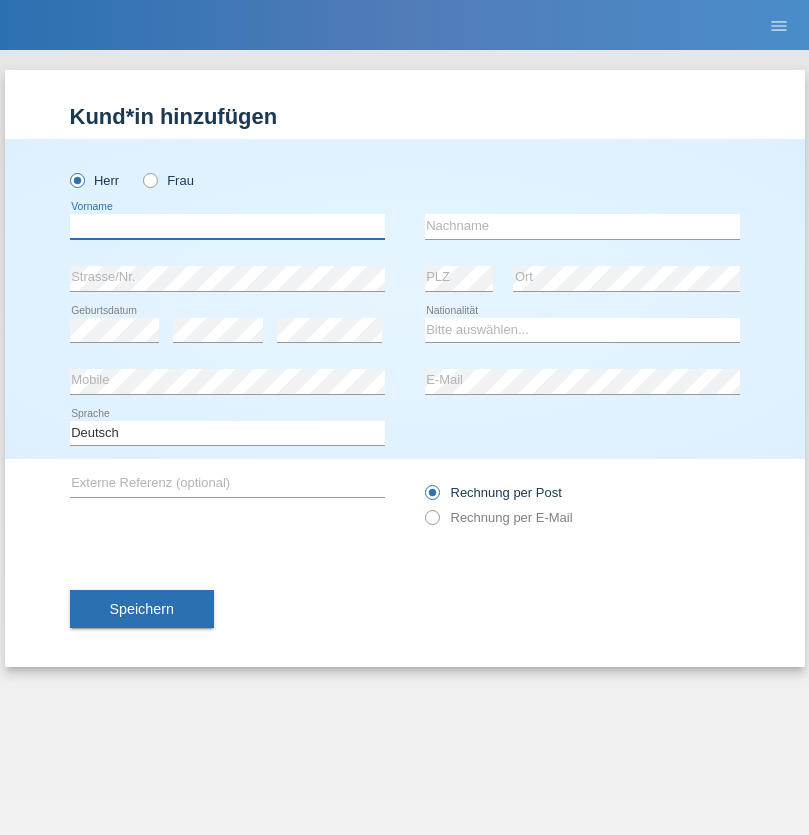 click at bounding box center (227, 226) 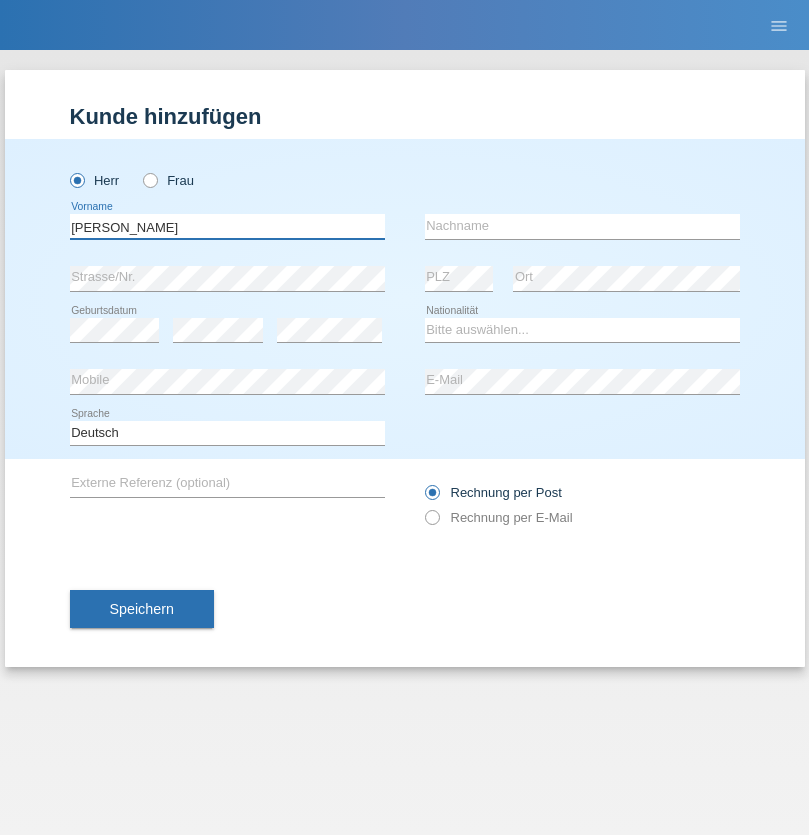 type on "[PERSON_NAME]" 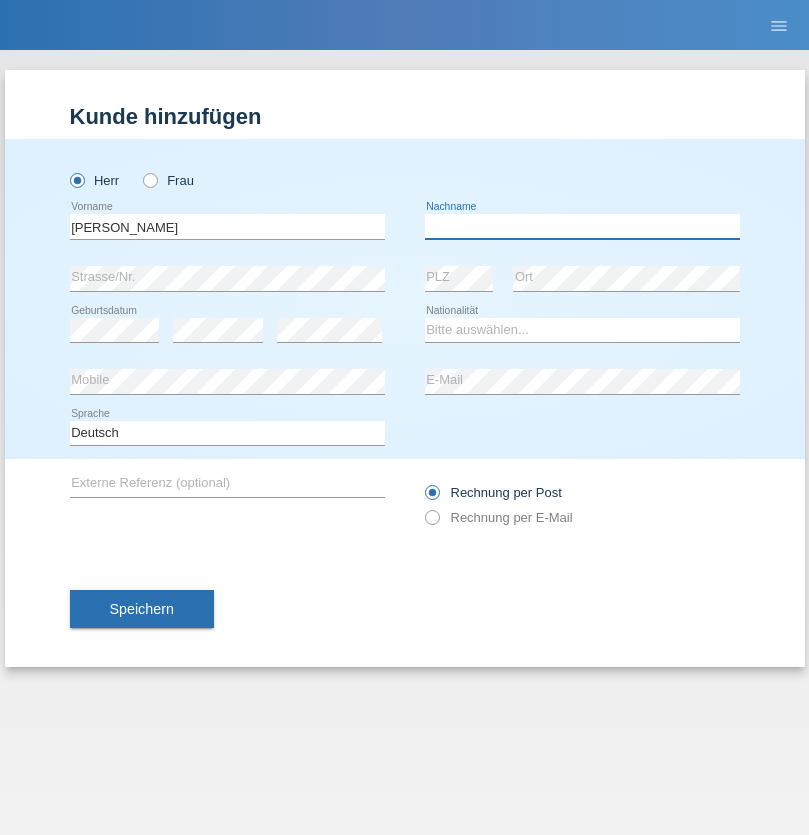 click at bounding box center [582, 226] 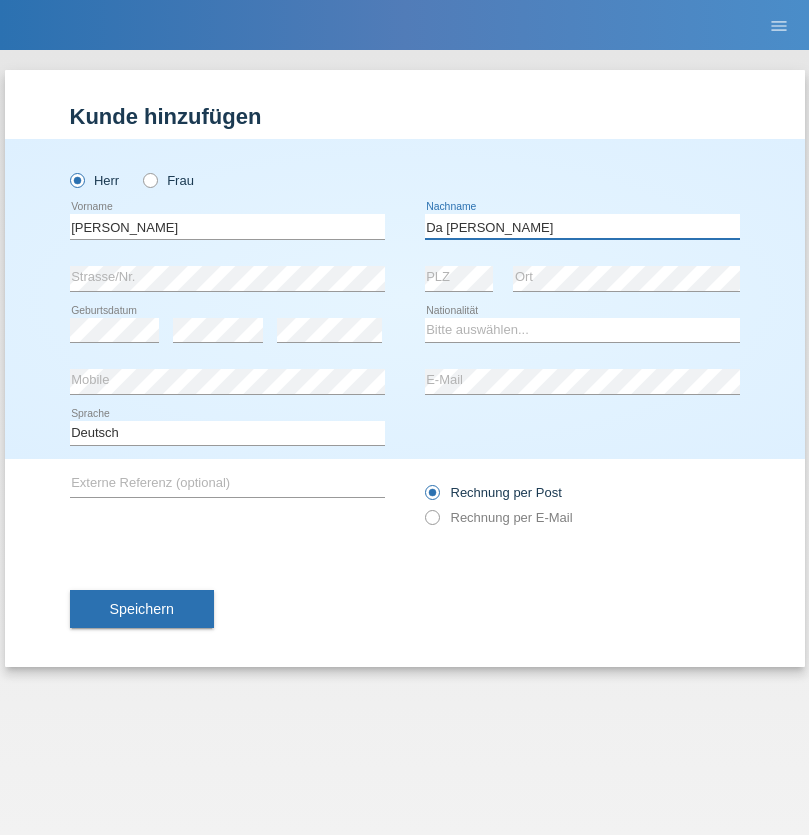 type on "Da [PERSON_NAME]" 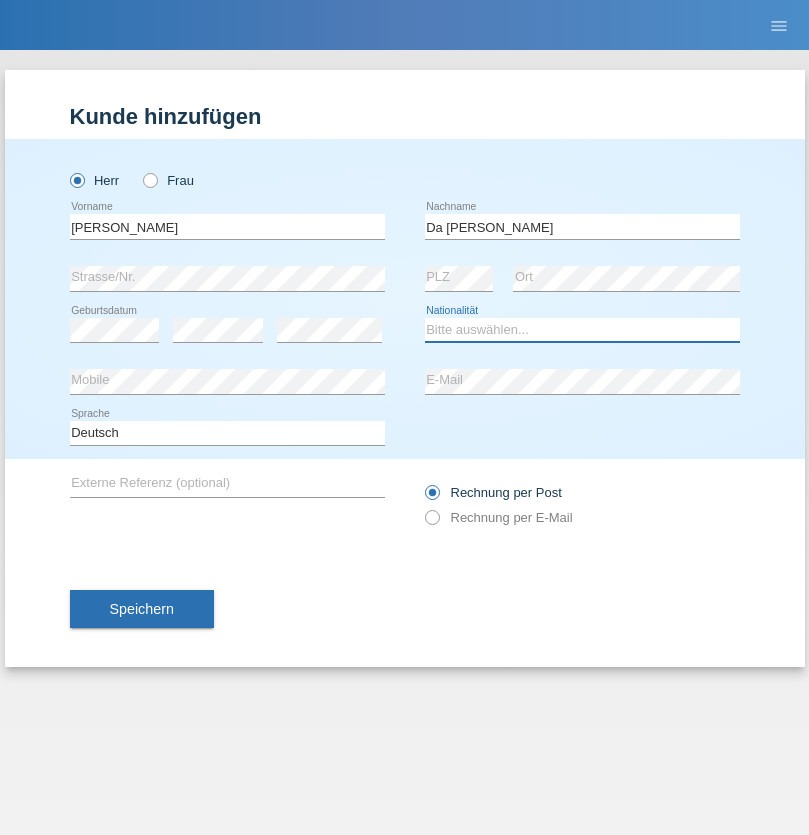 select on "PT" 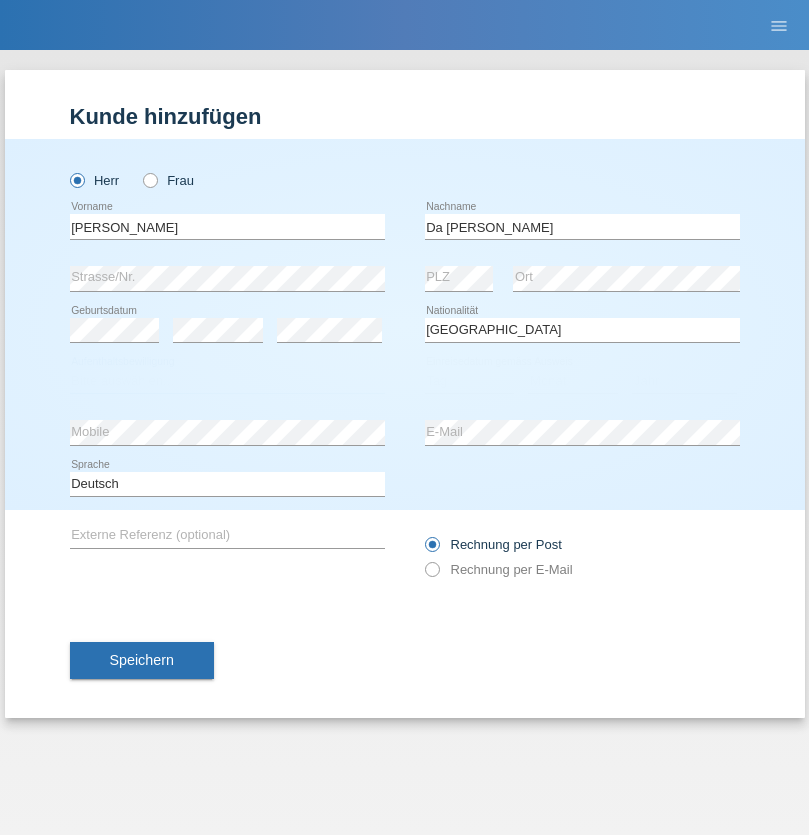 select on "C" 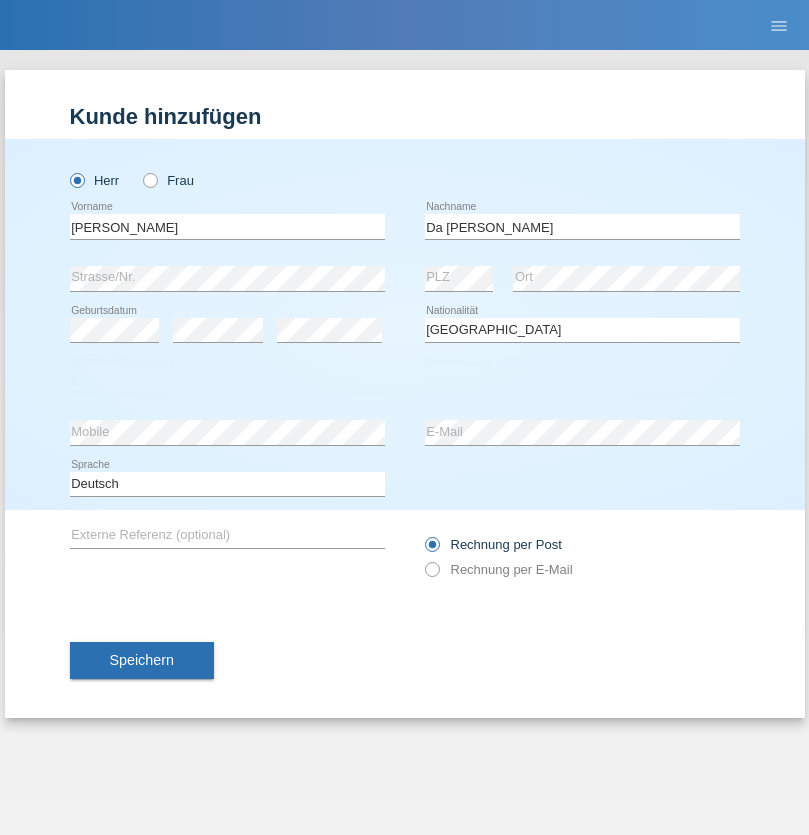 select on "22" 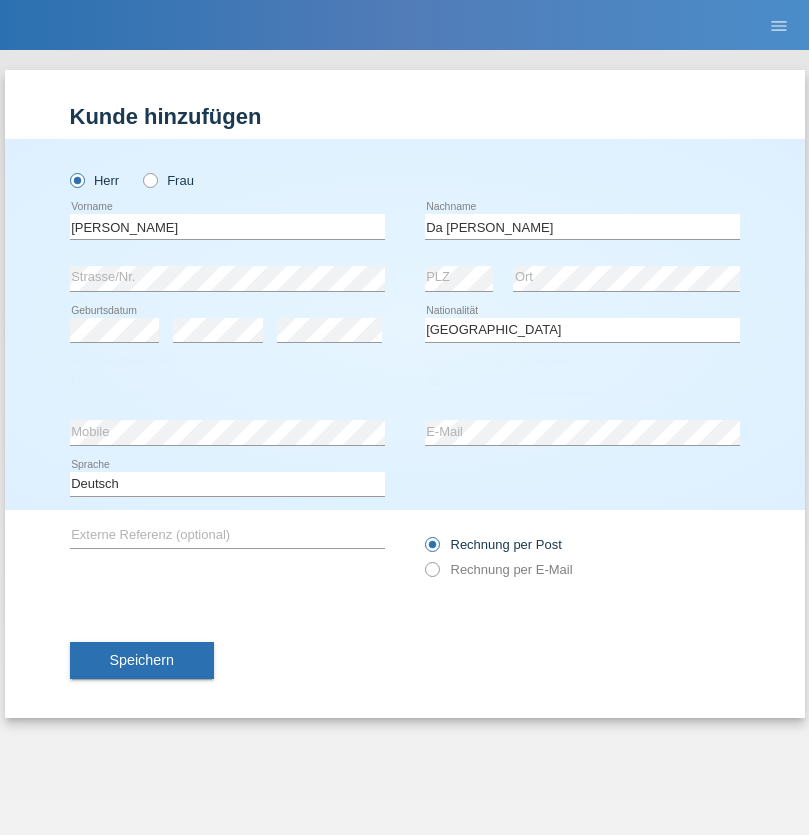 select on "04" 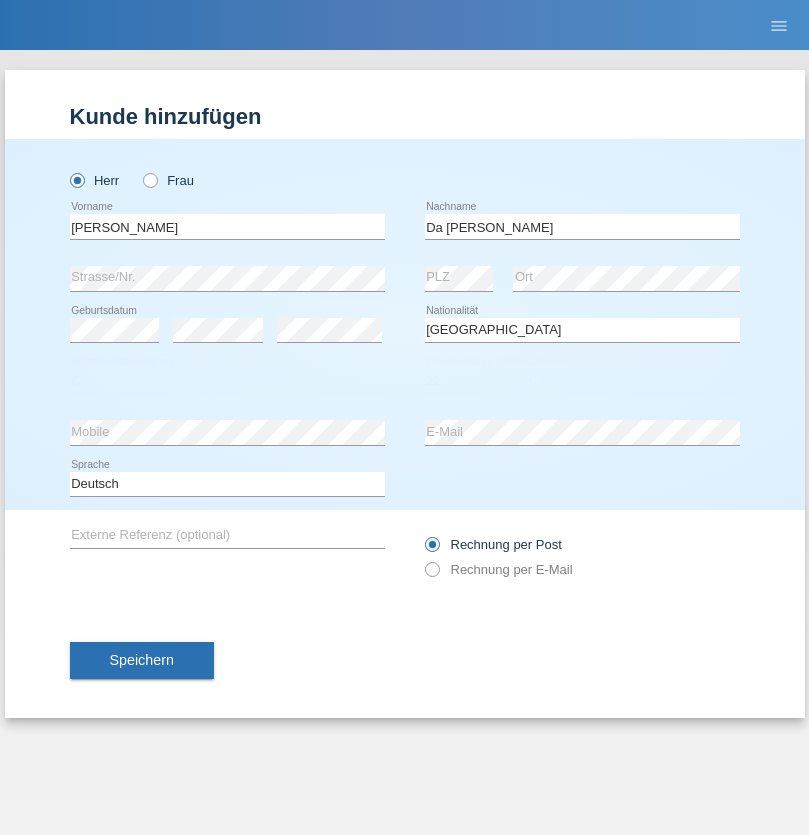 select on "2021" 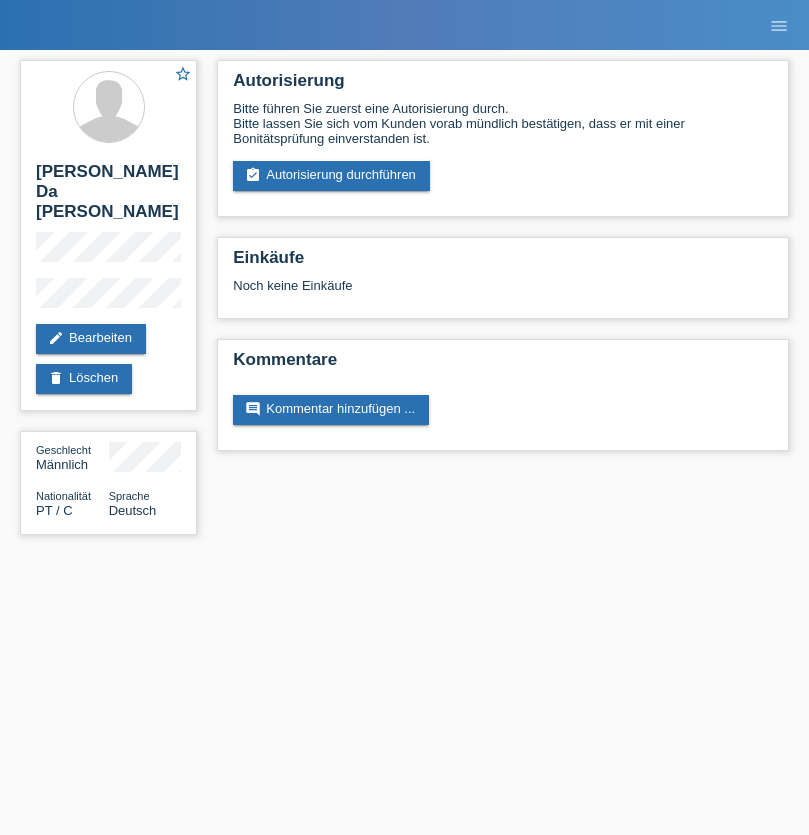 scroll, scrollTop: 0, scrollLeft: 0, axis: both 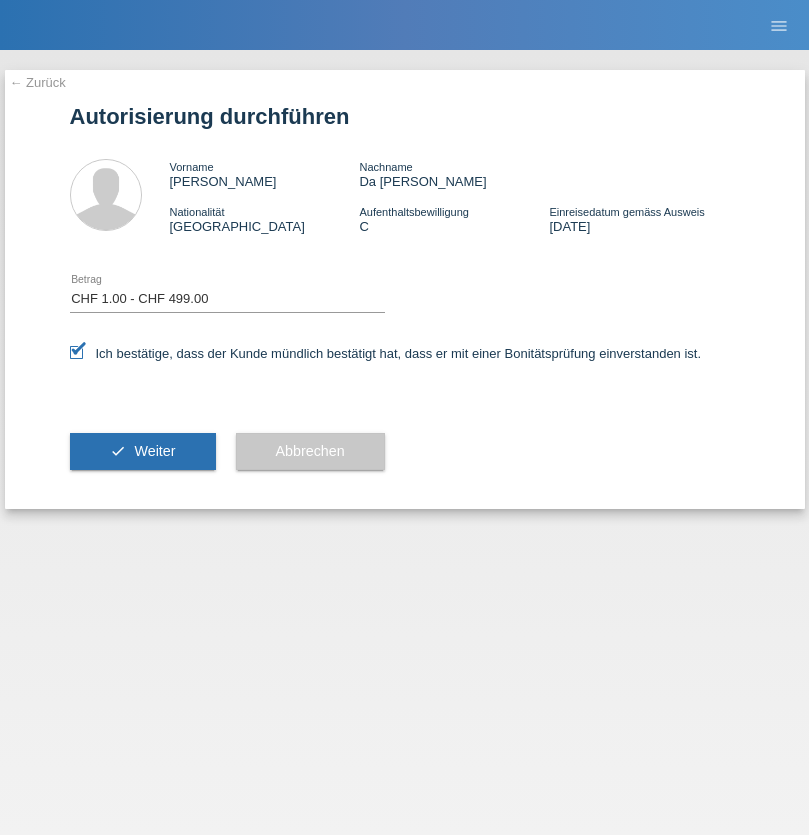 select on "1" 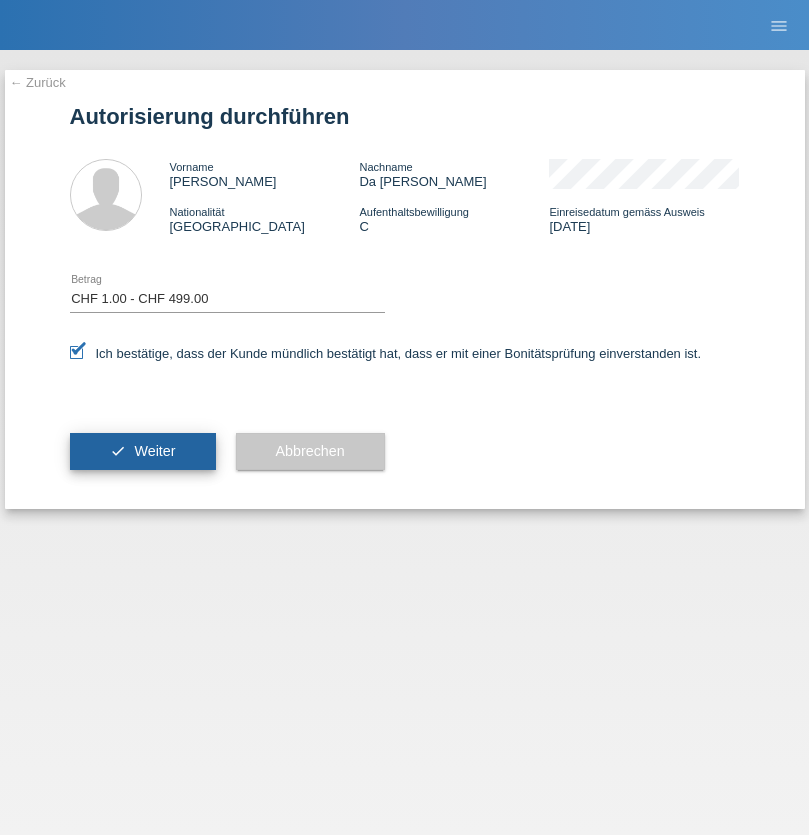 click on "Weiter" at bounding box center (154, 451) 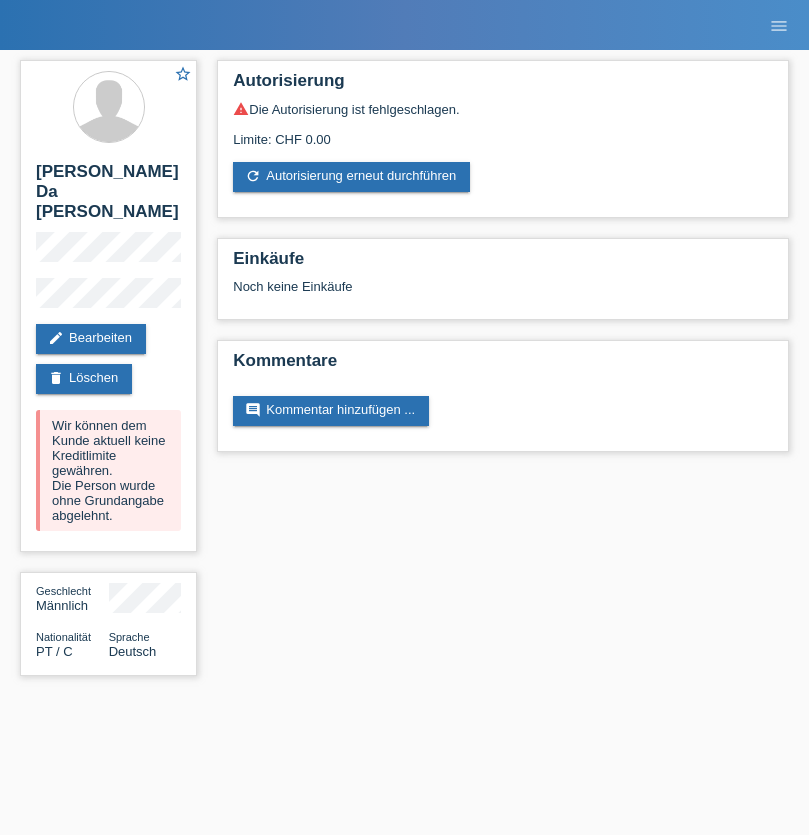 scroll, scrollTop: 0, scrollLeft: 0, axis: both 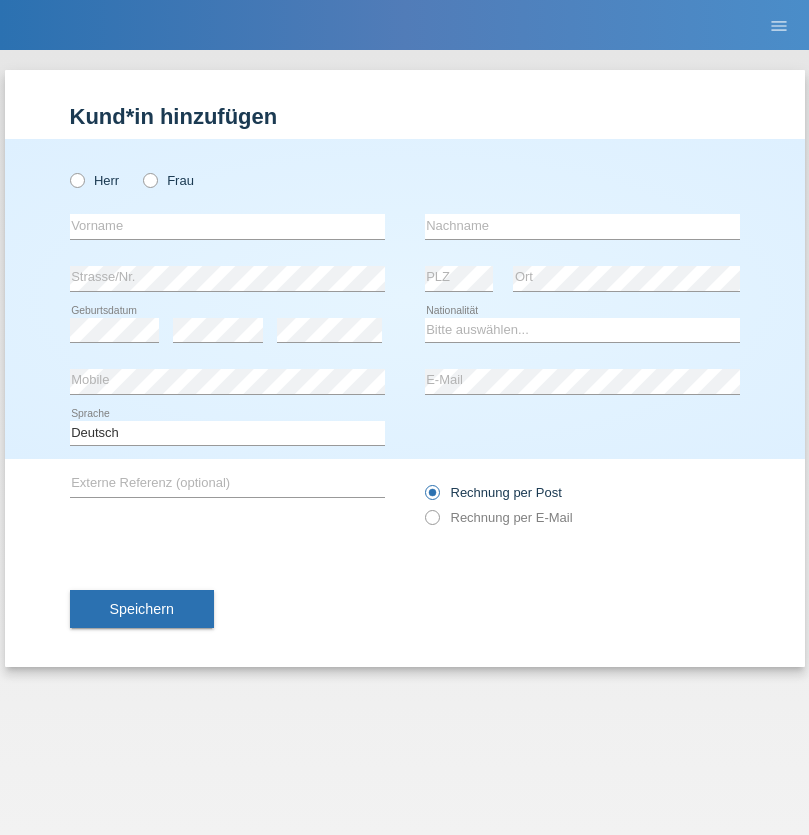 radio on "true" 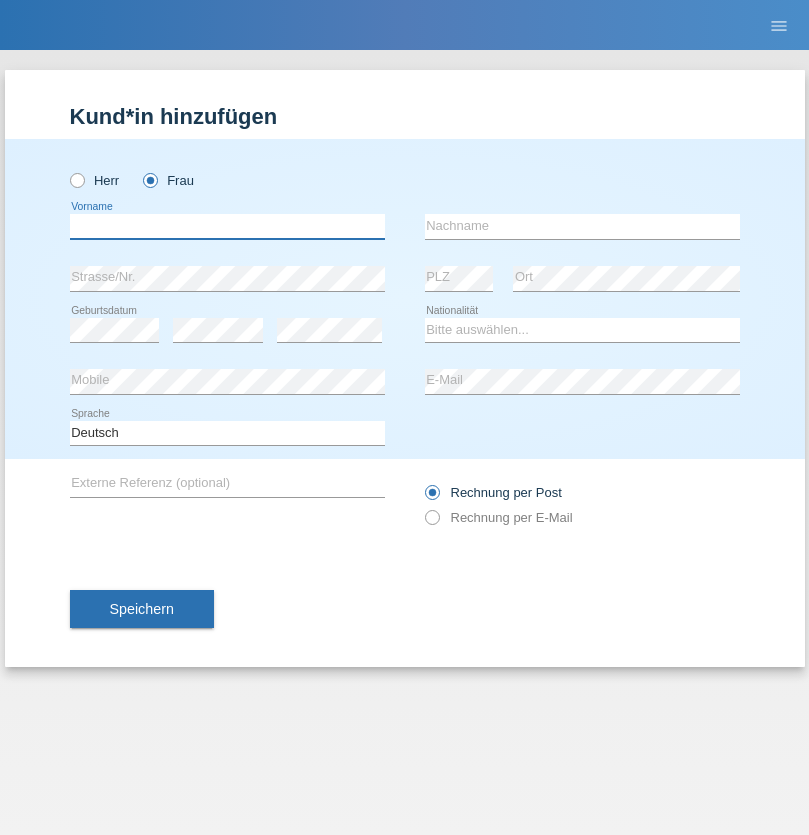 click at bounding box center (227, 226) 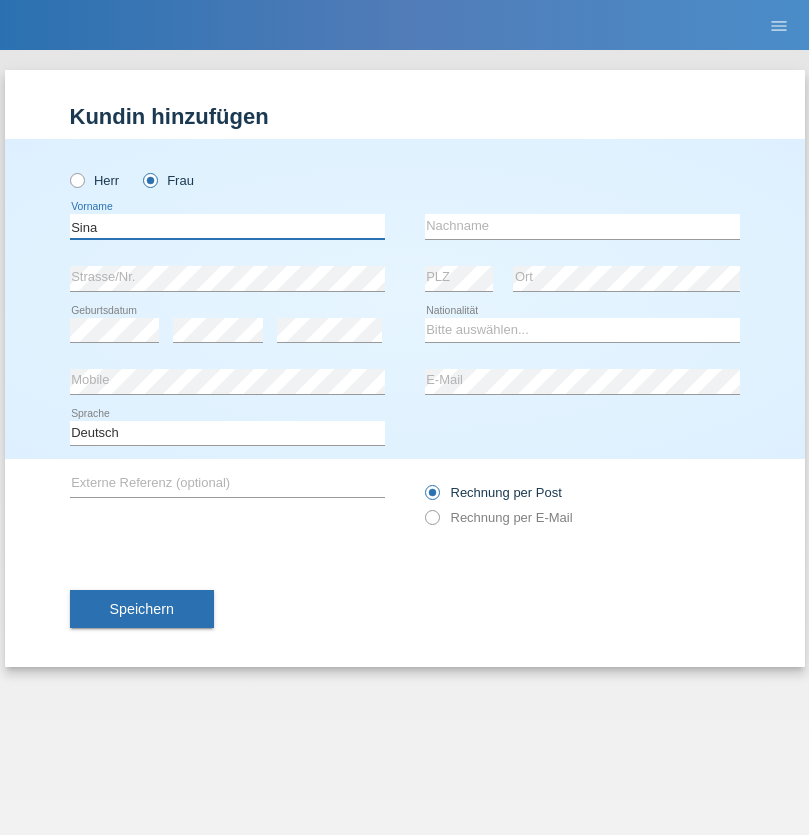 type on "Sina" 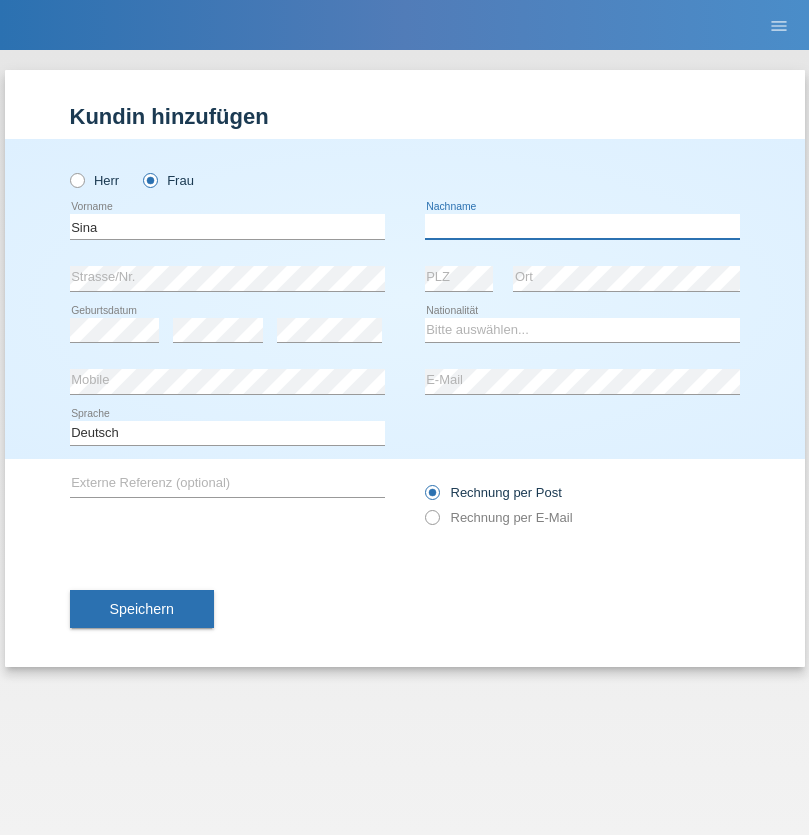 click at bounding box center [582, 226] 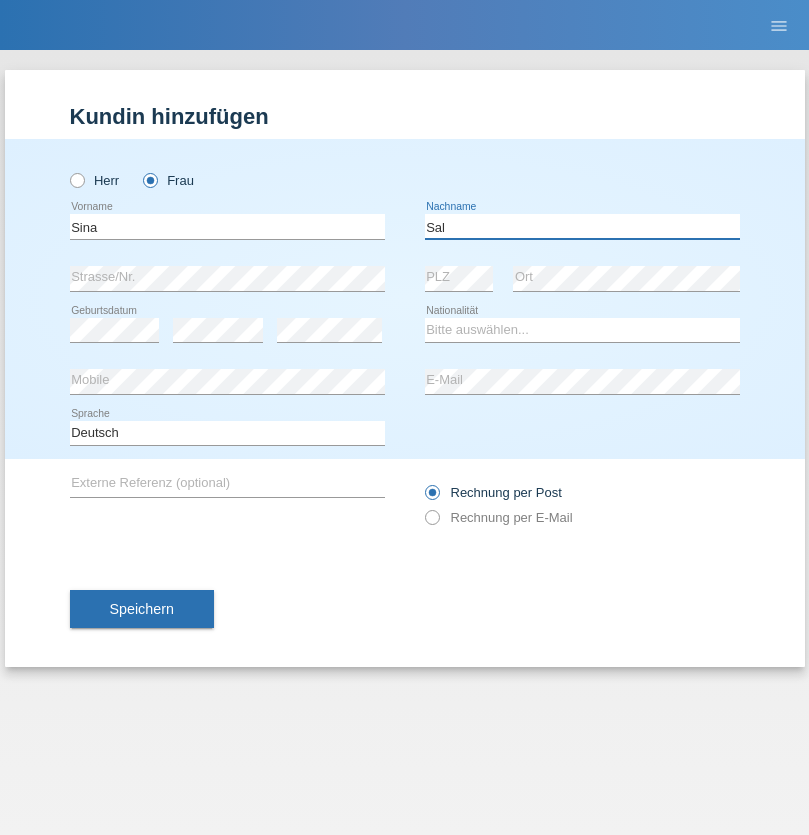 type on "Sal" 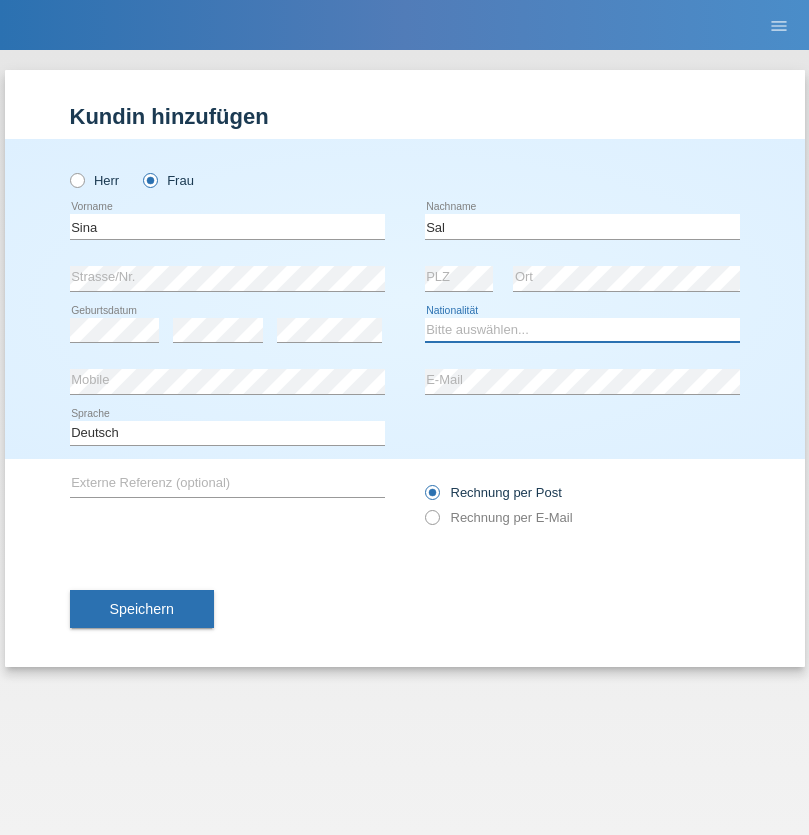 select on "HU" 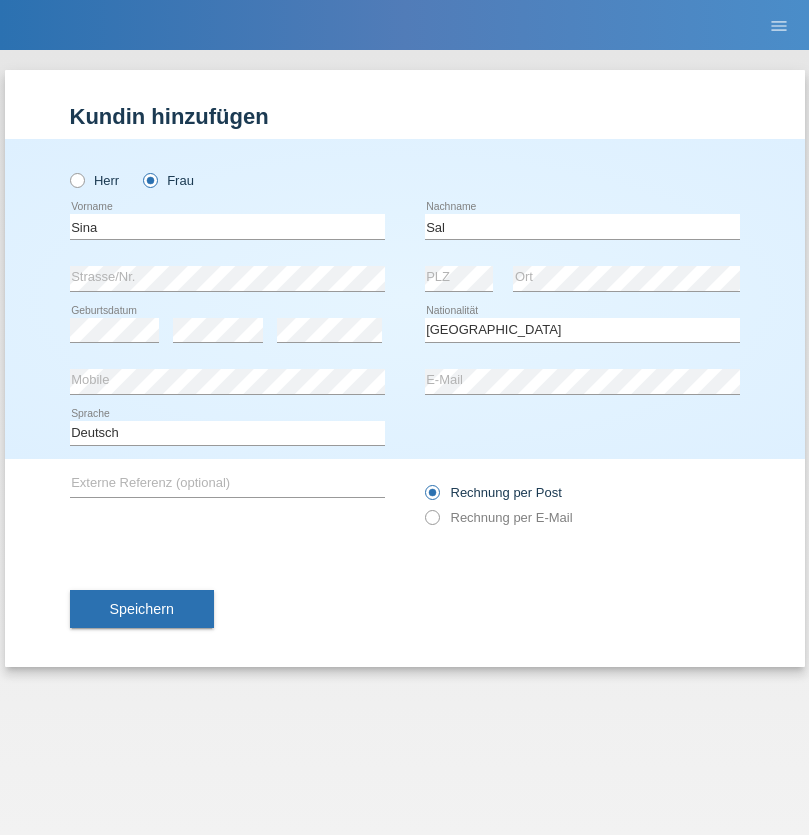 select on "C" 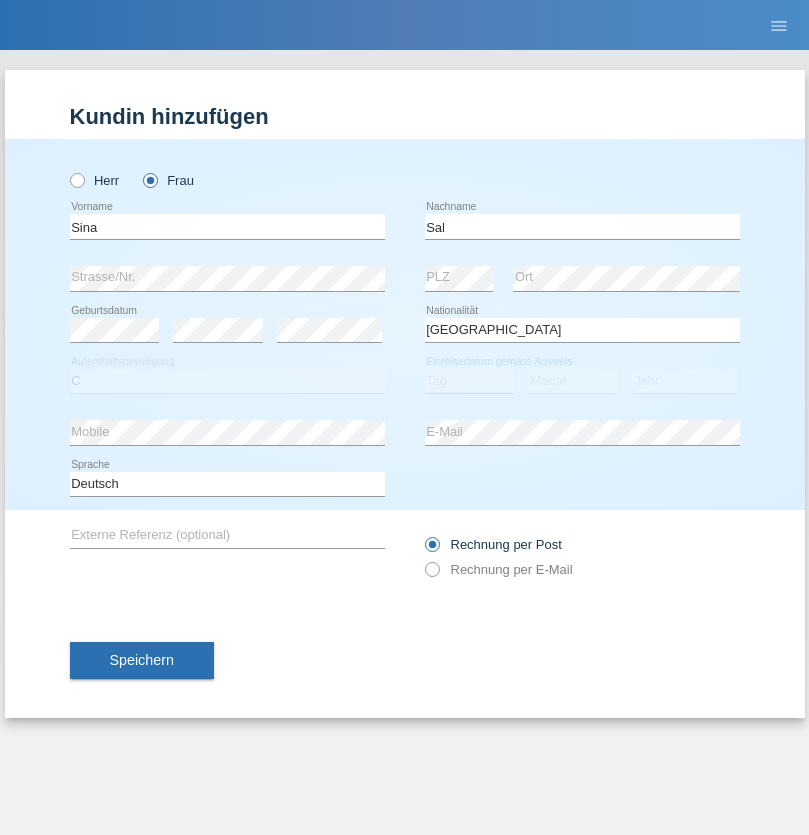 select on "01" 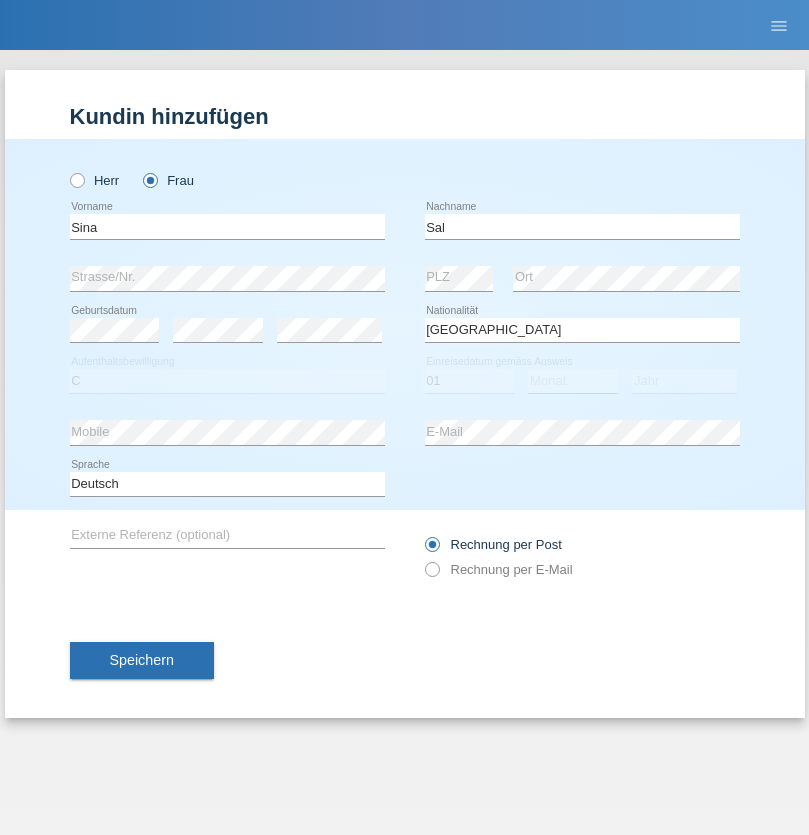 select on "05" 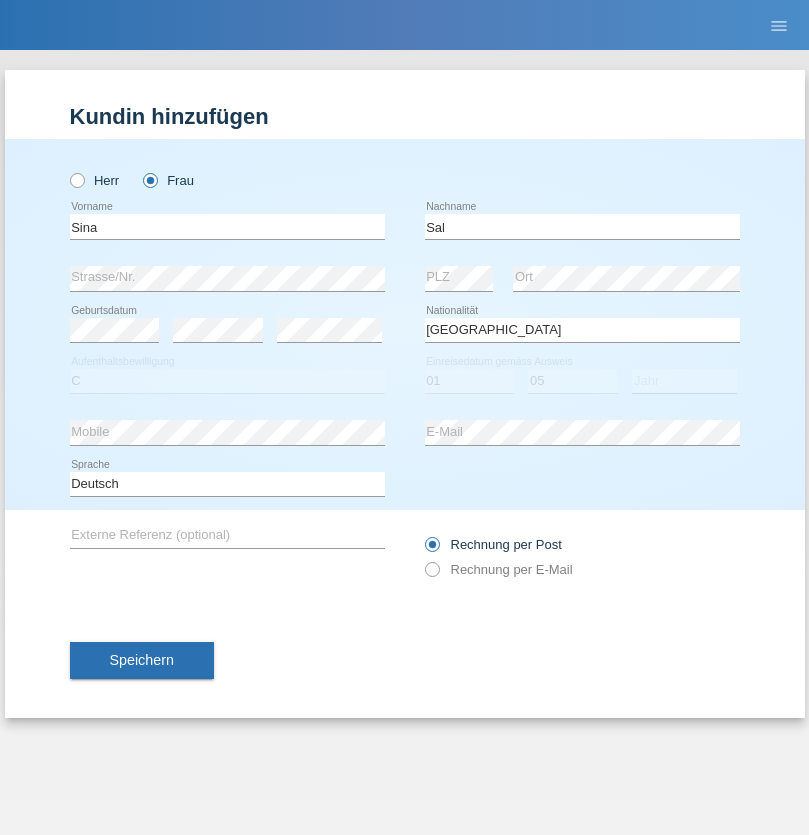 select on "2019" 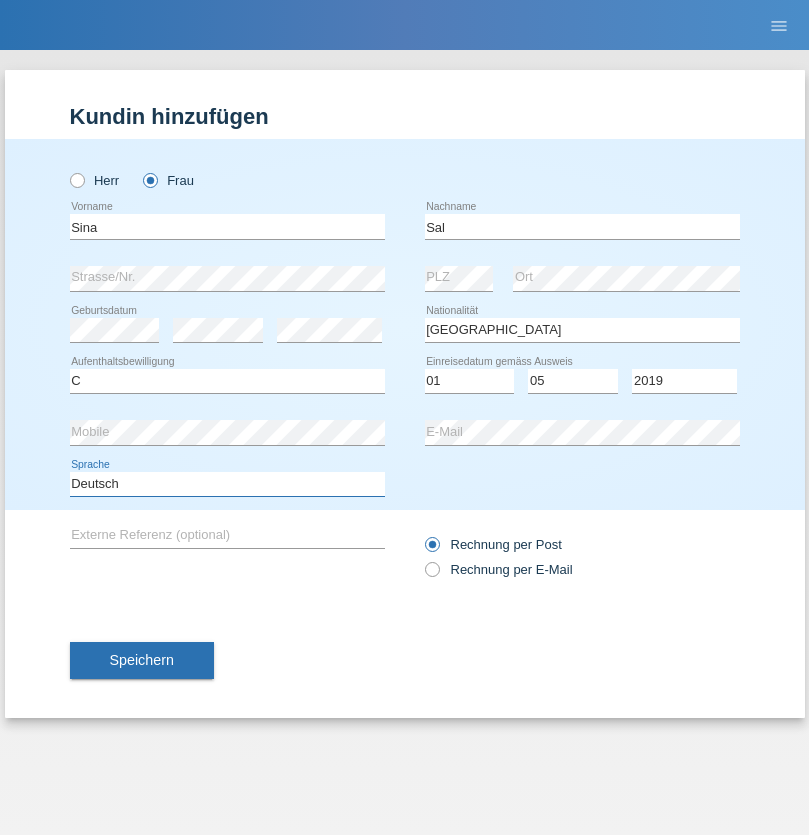 select on "en" 